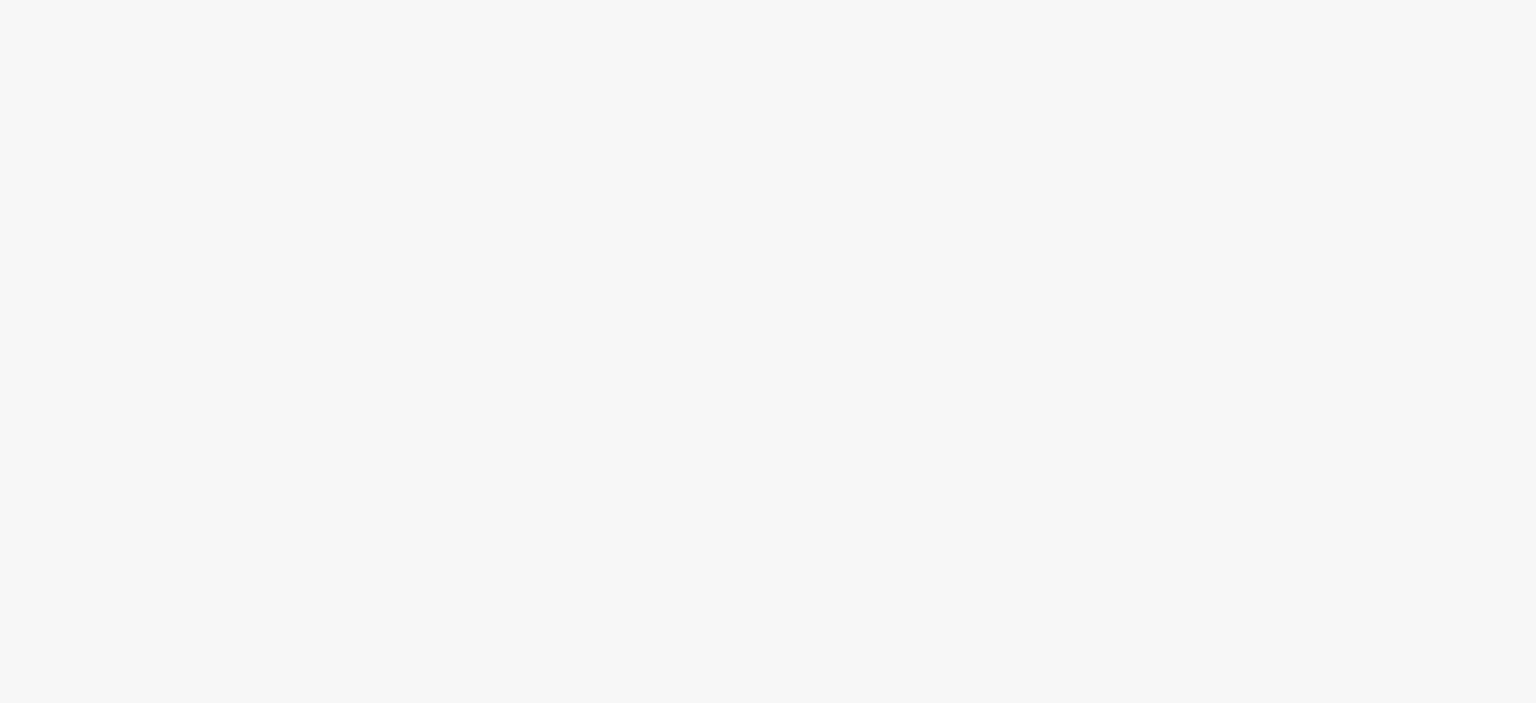 scroll, scrollTop: 0, scrollLeft: 0, axis: both 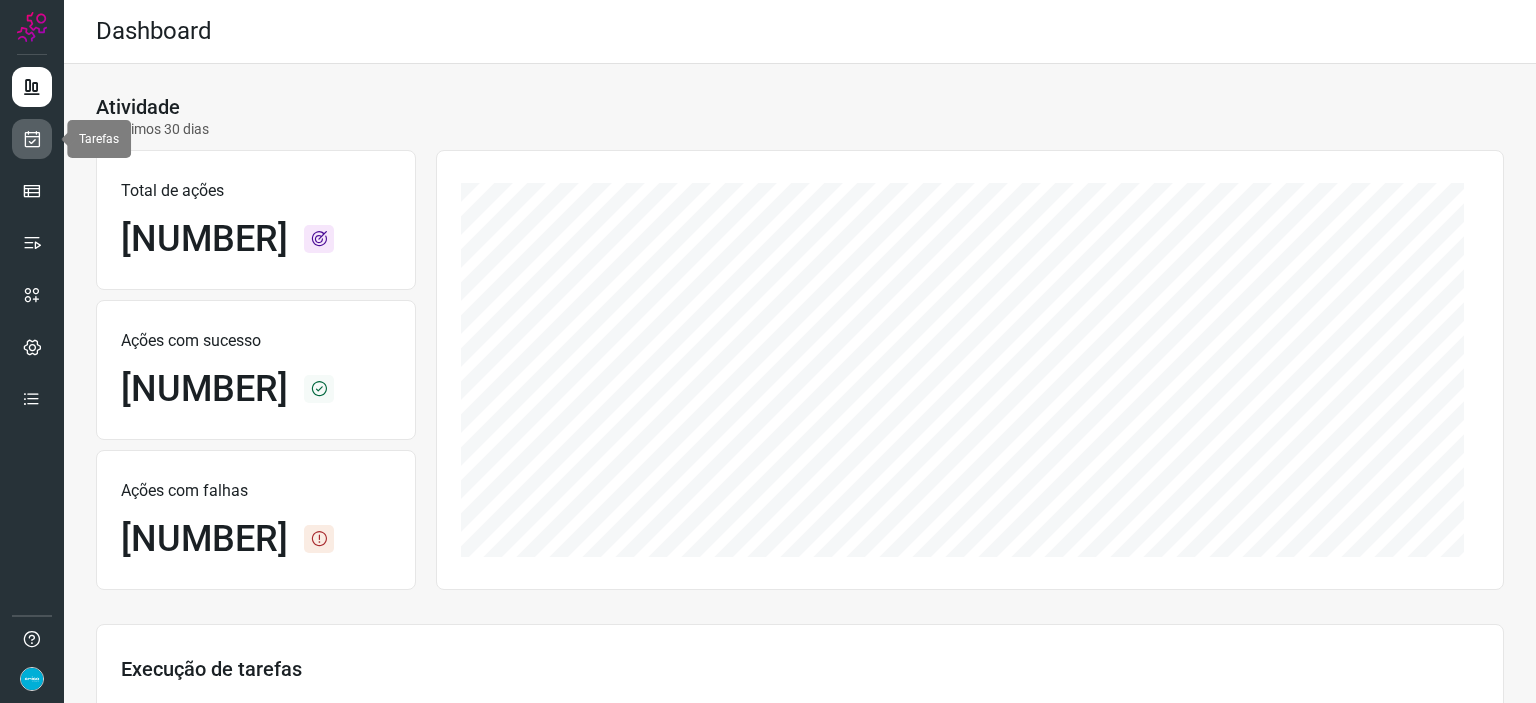 click at bounding box center (32, 139) 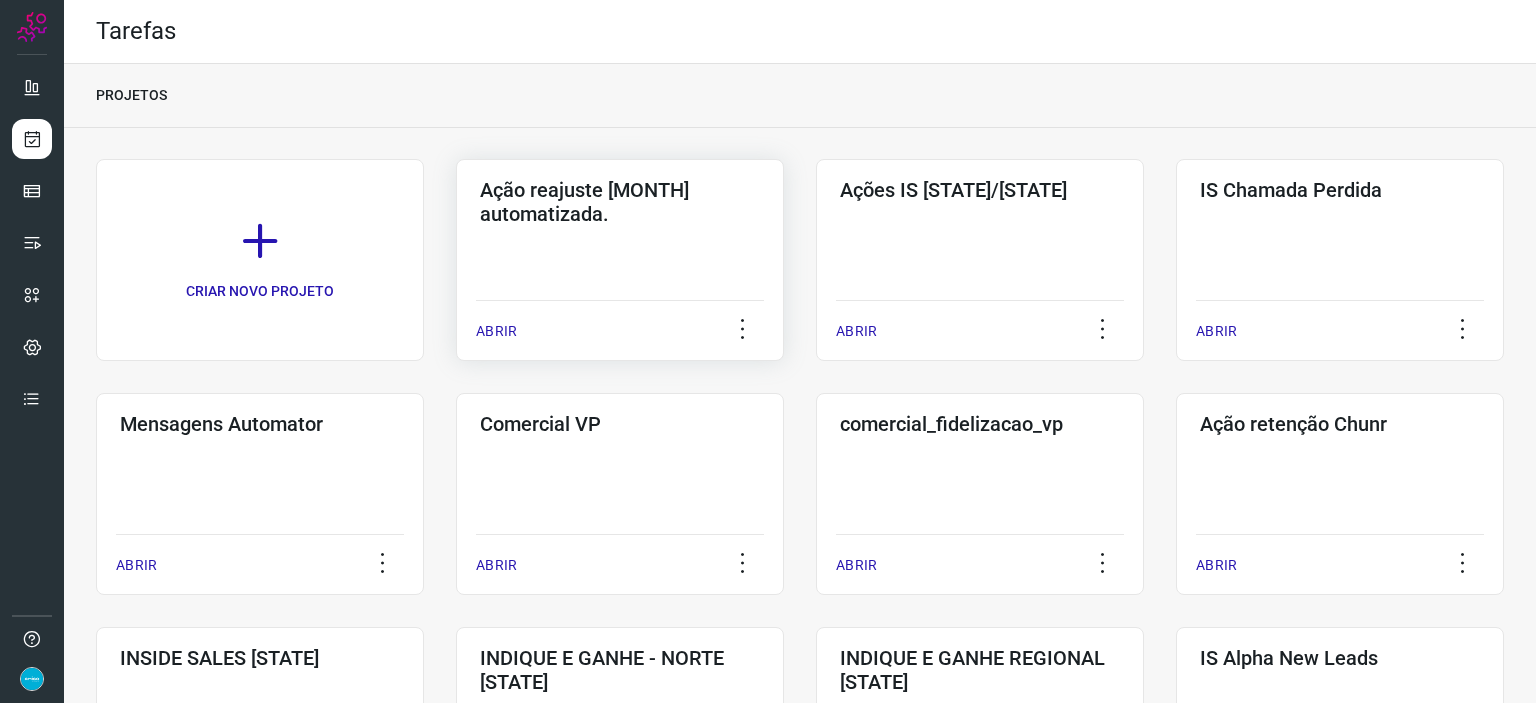 click on "ABRIR" at bounding box center [496, 331] 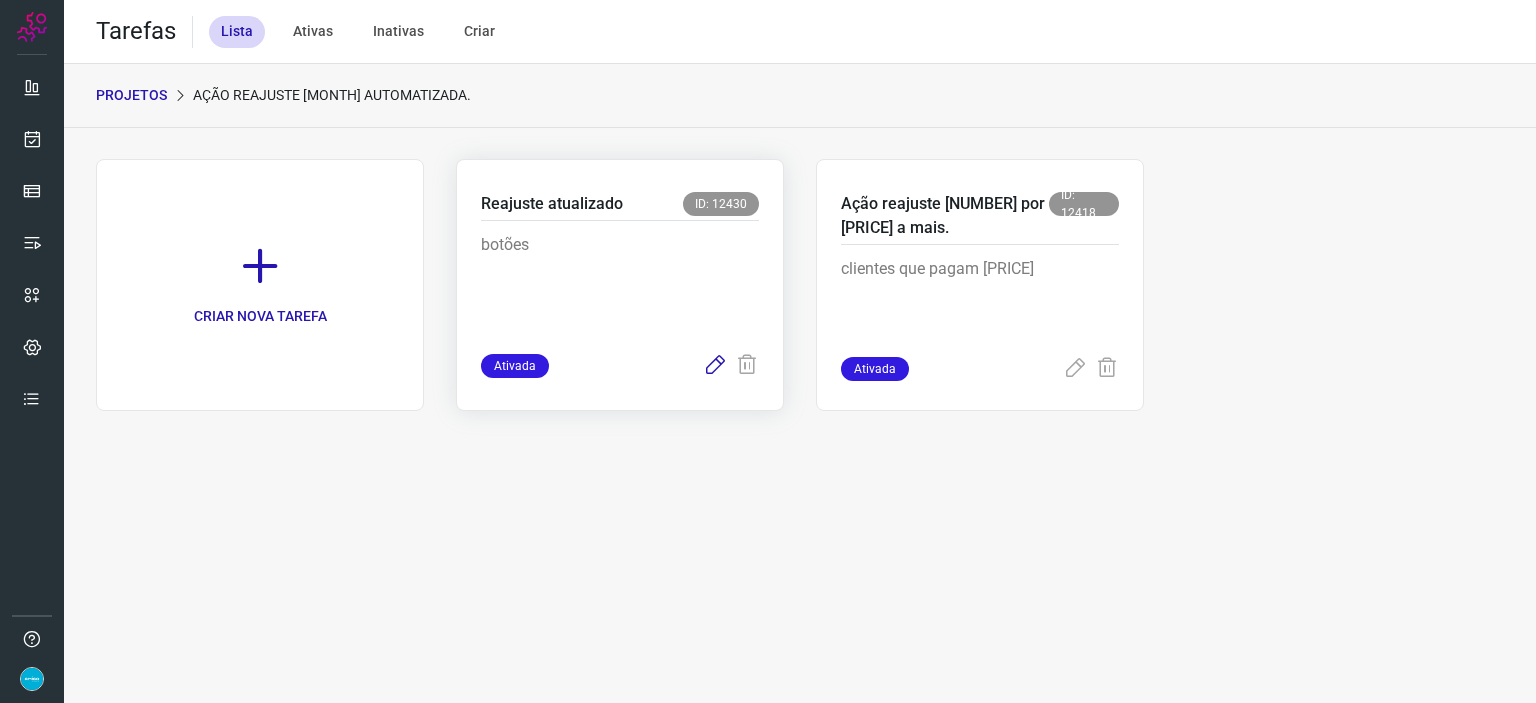 click at bounding box center (715, 366) 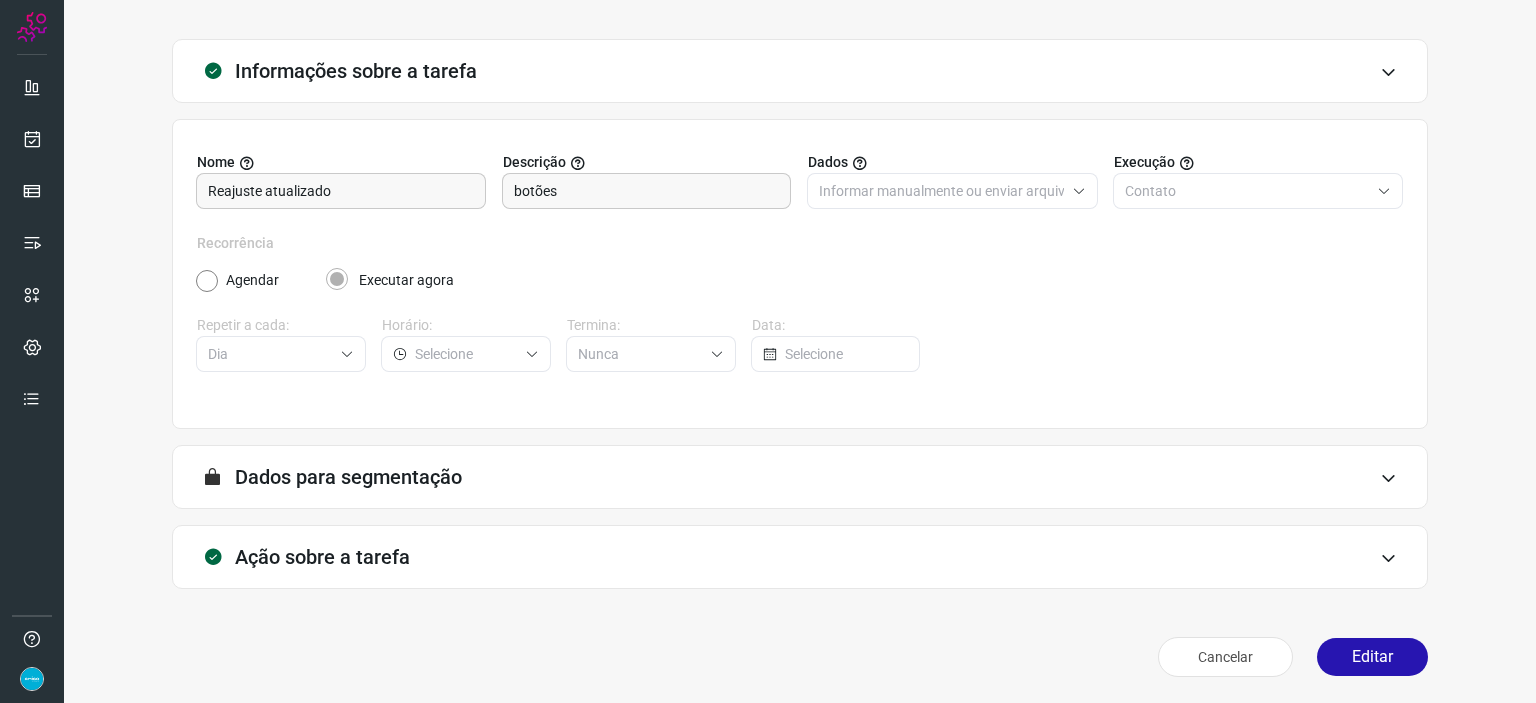 scroll, scrollTop: 77, scrollLeft: 0, axis: vertical 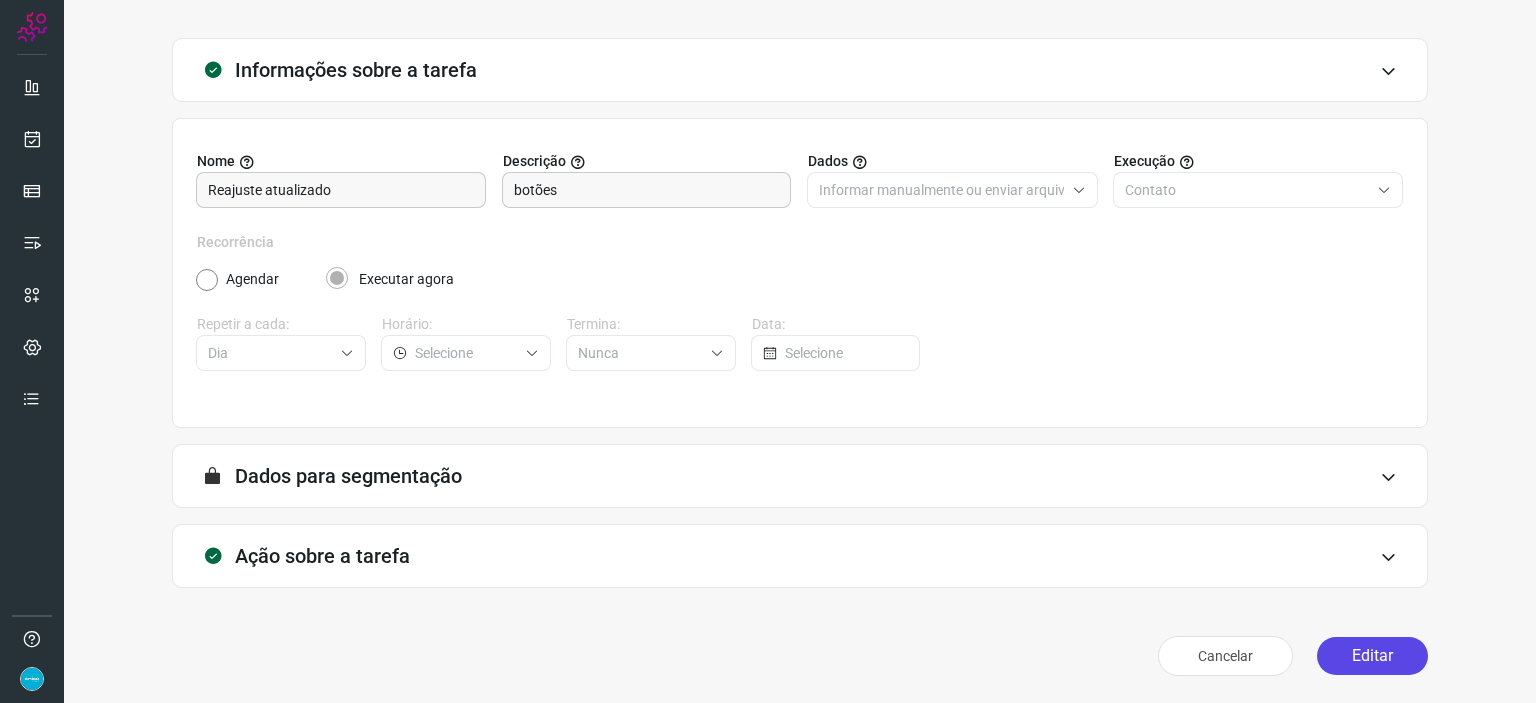 click on "Editar" at bounding box center [1372, 656] 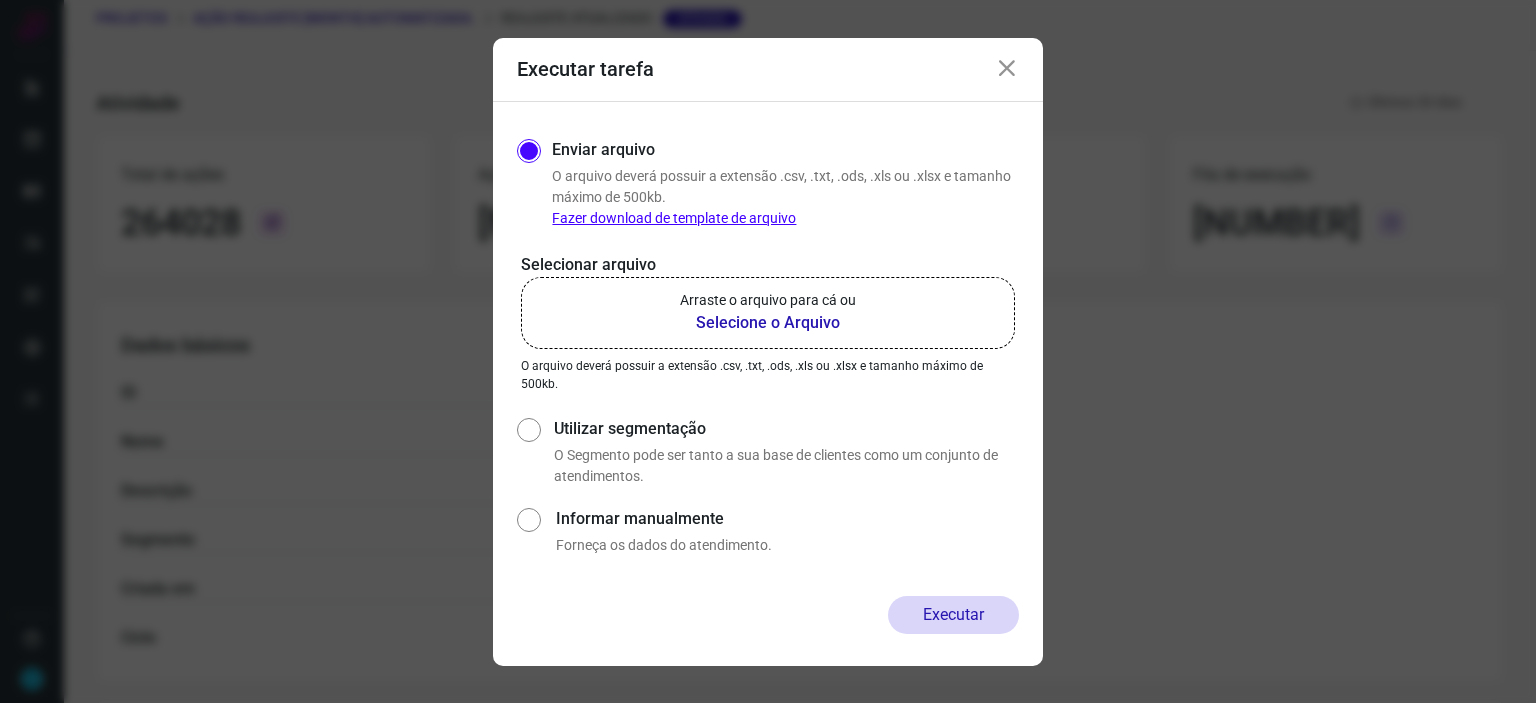 click on "Selecione o Arquivo" at bounding box center [768, 323] 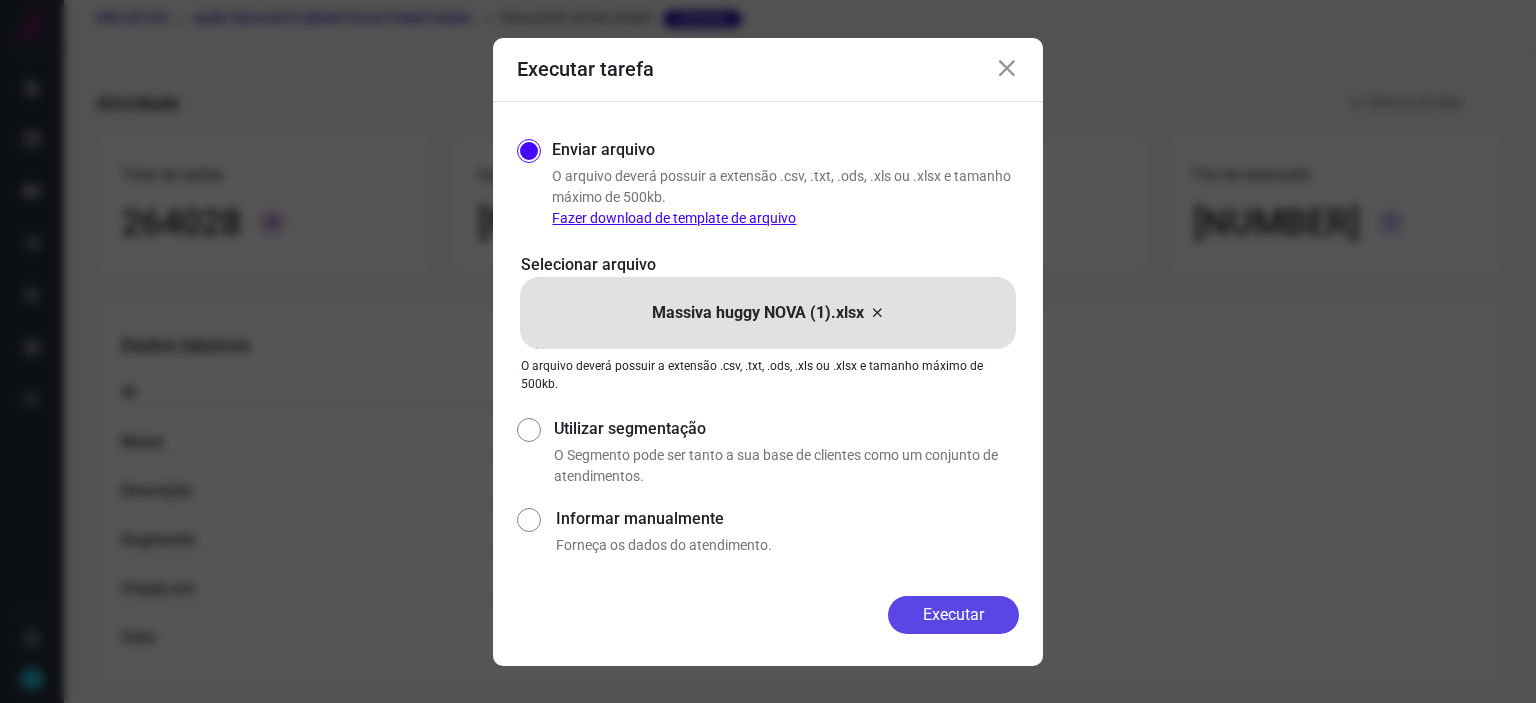 click on "Executar" at bounding box center [953, 615] 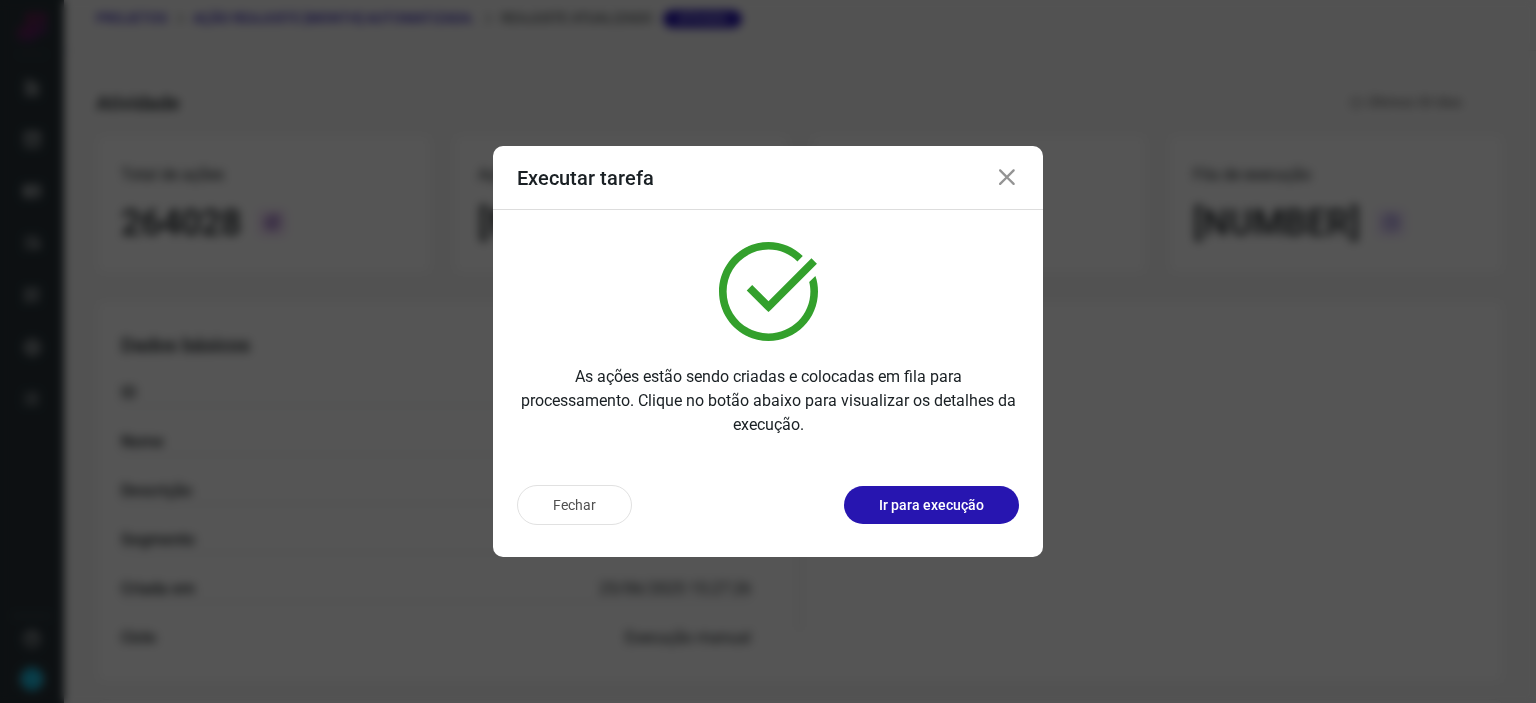 click at bounding box center [1007, 178] 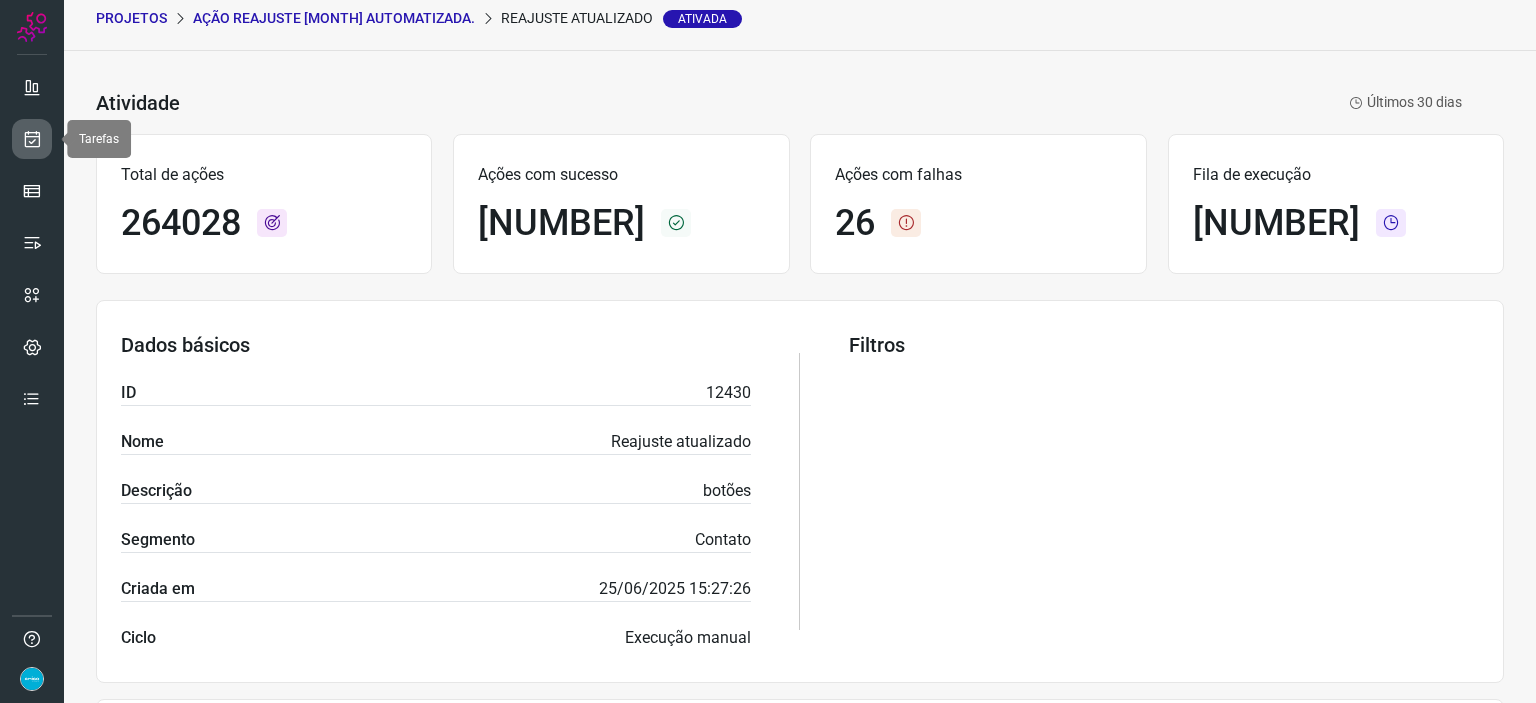 click at bounding box center [32, 139] 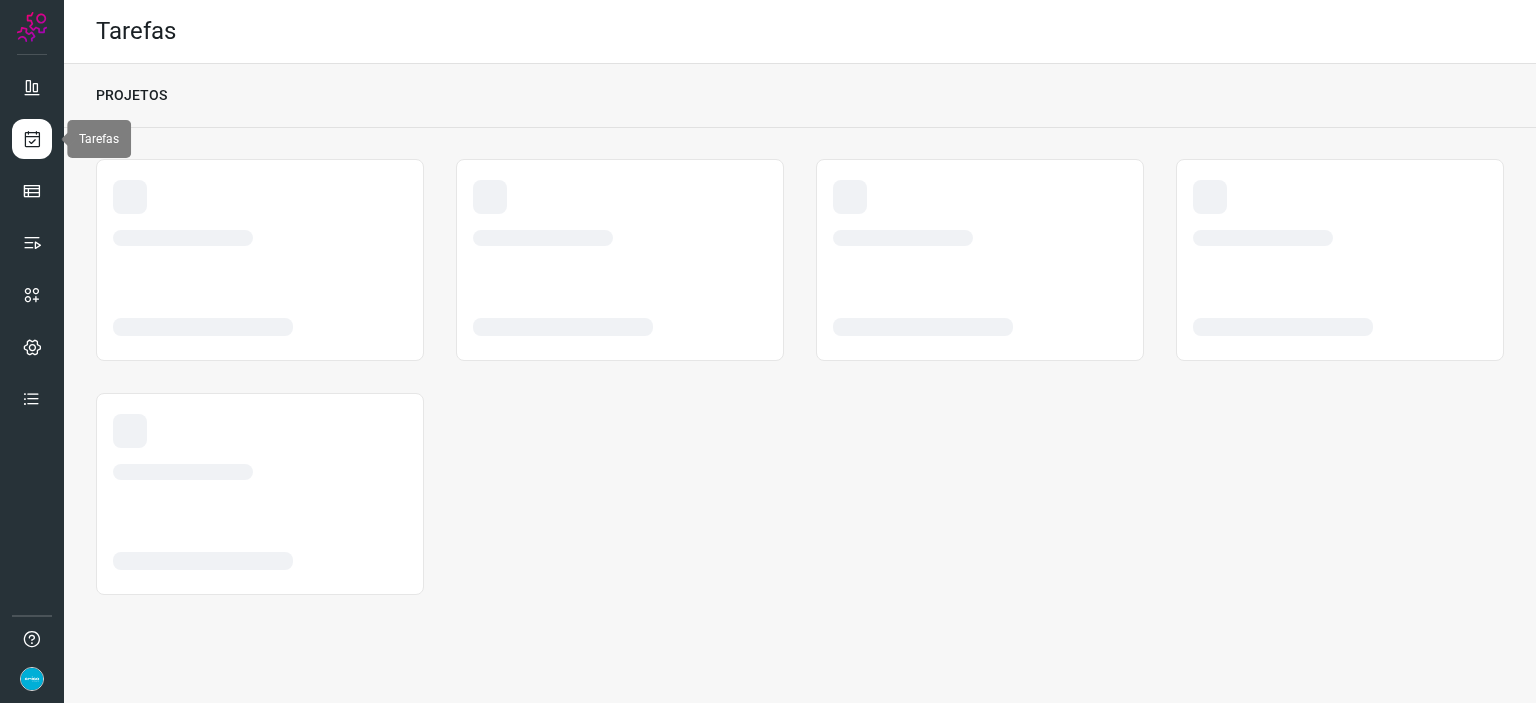 scroll, scrollTop: 0, scrollLeft: 0, axis: both 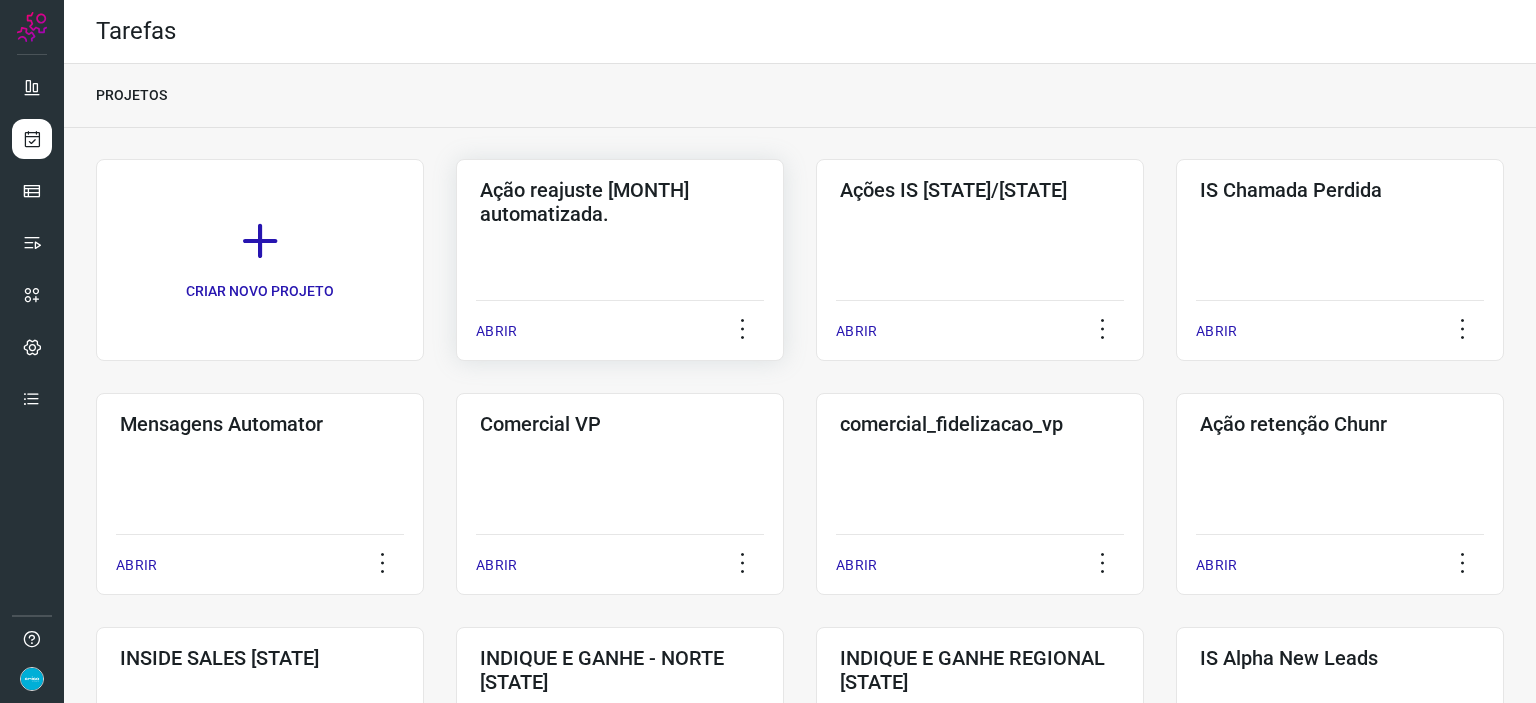 click on "Ação reajuste [MONTH] automatizada. ABRIR" at bounding box center [980, 260] 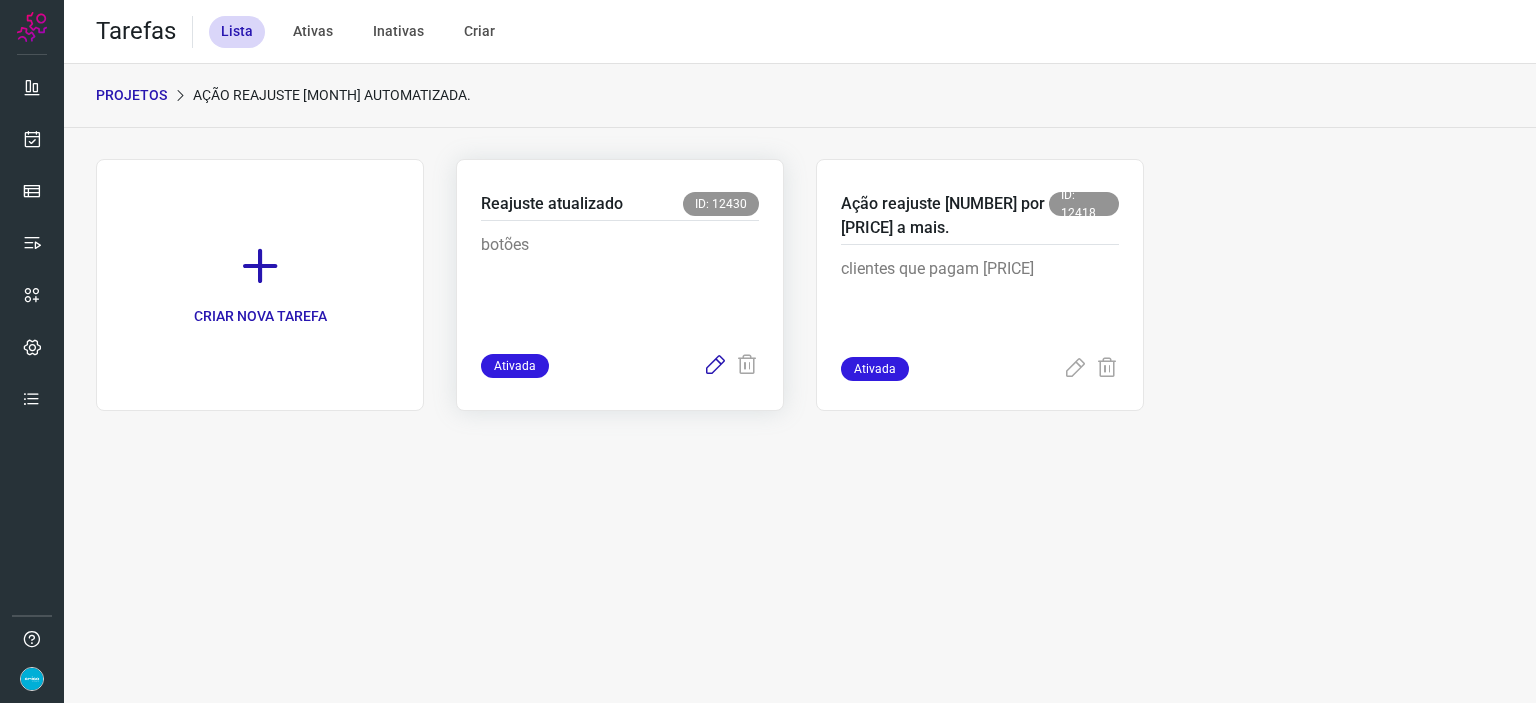 click at bounding box center (715, 366) 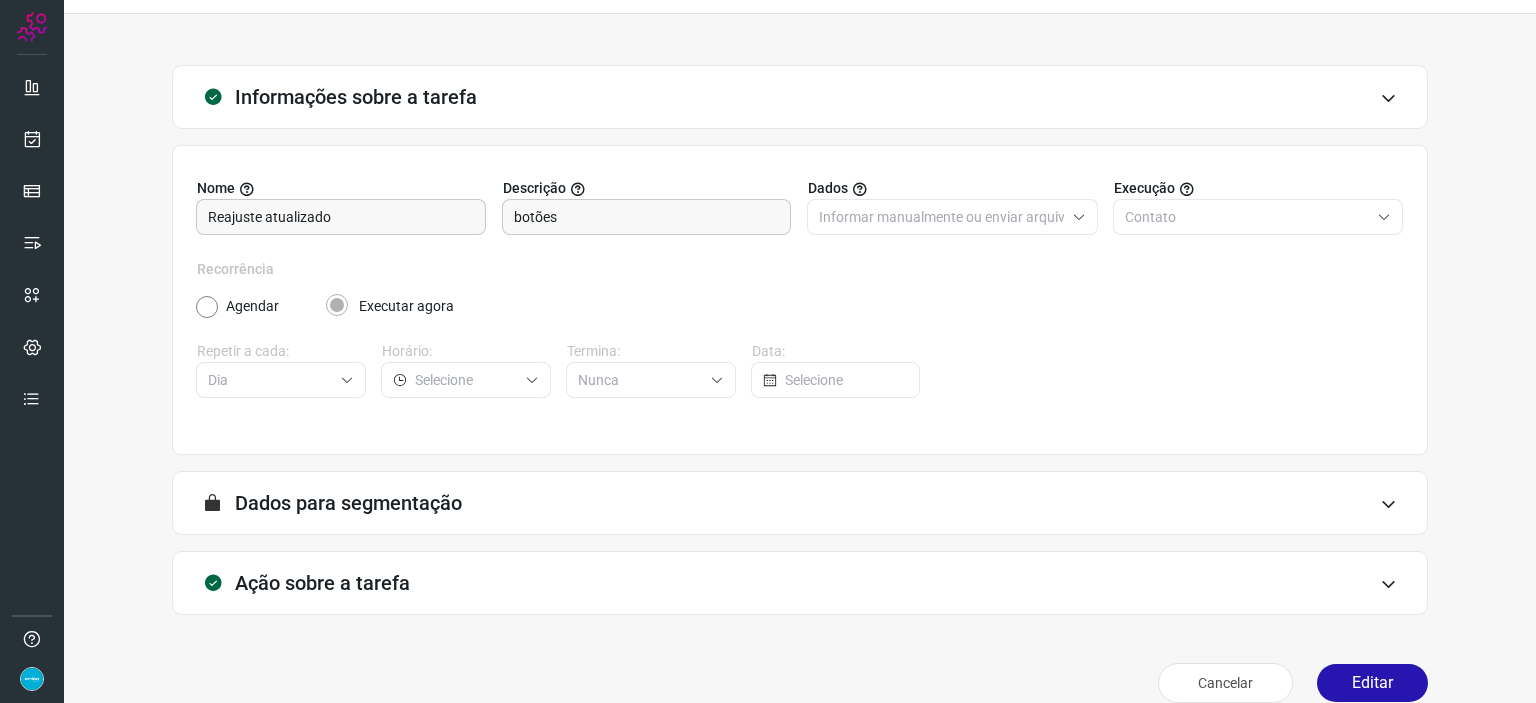 scroll, scrollTop: 77, scrollLeft: 0, axis: vertical 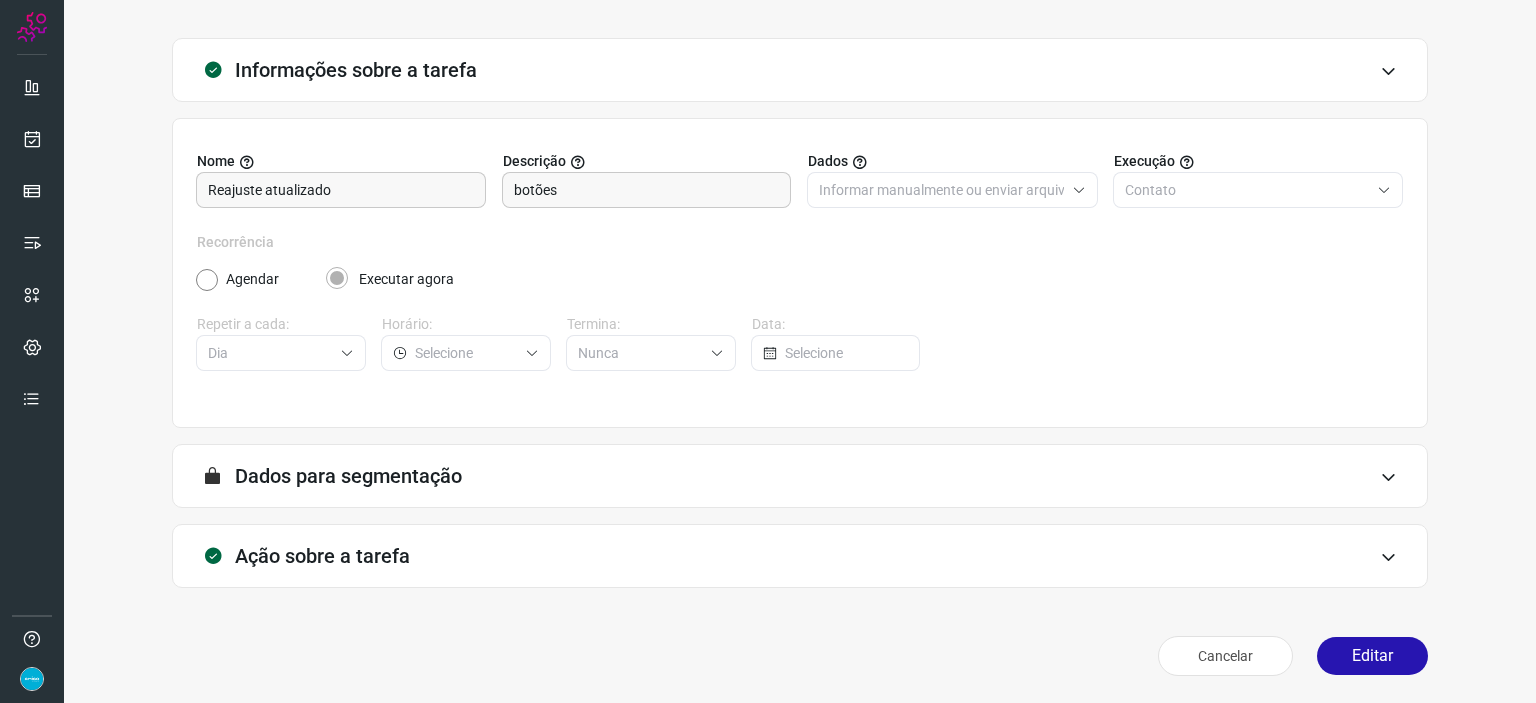 click on "Informações sobre a tarefa Nome Reajuste atualizado Descrição botões Dados Informar manualmente ou enviar arquivo Execução Contato Recorrência Agendar Executar agora Repetir a cada: Dia Horário: Termina: Nunca Data: A segmentação de dados está desabilitada porque a opção de envio manual foi selecionada na etapa Informações. Você poderá enviar os dados assim que criar a tarefa. Dados para segmentação Ação sobre a tarefa Chamada Flow Projeto API para o envio de mensagem ativa (em massa) Flow Ação Reajuste Julho [YEAR] Canal Amigo 0800 Configurações avançadas Cancelar Editar Remover parâmetro Você tem certeza que deseja remover este parâmetro? Cancelar Sim, tenho certeza" at bounding box center (800, 361) 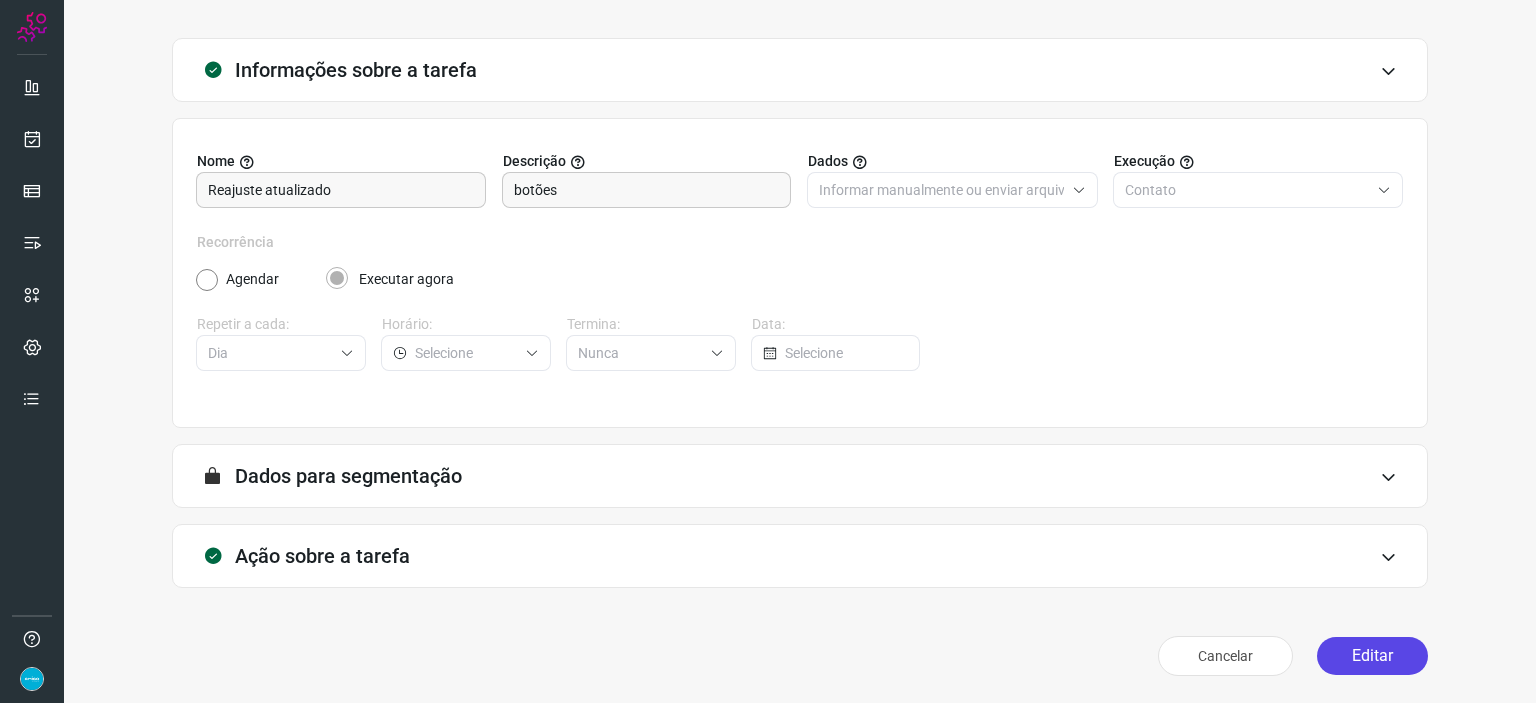 click on "Editar" at bounding box center (1372, 656) 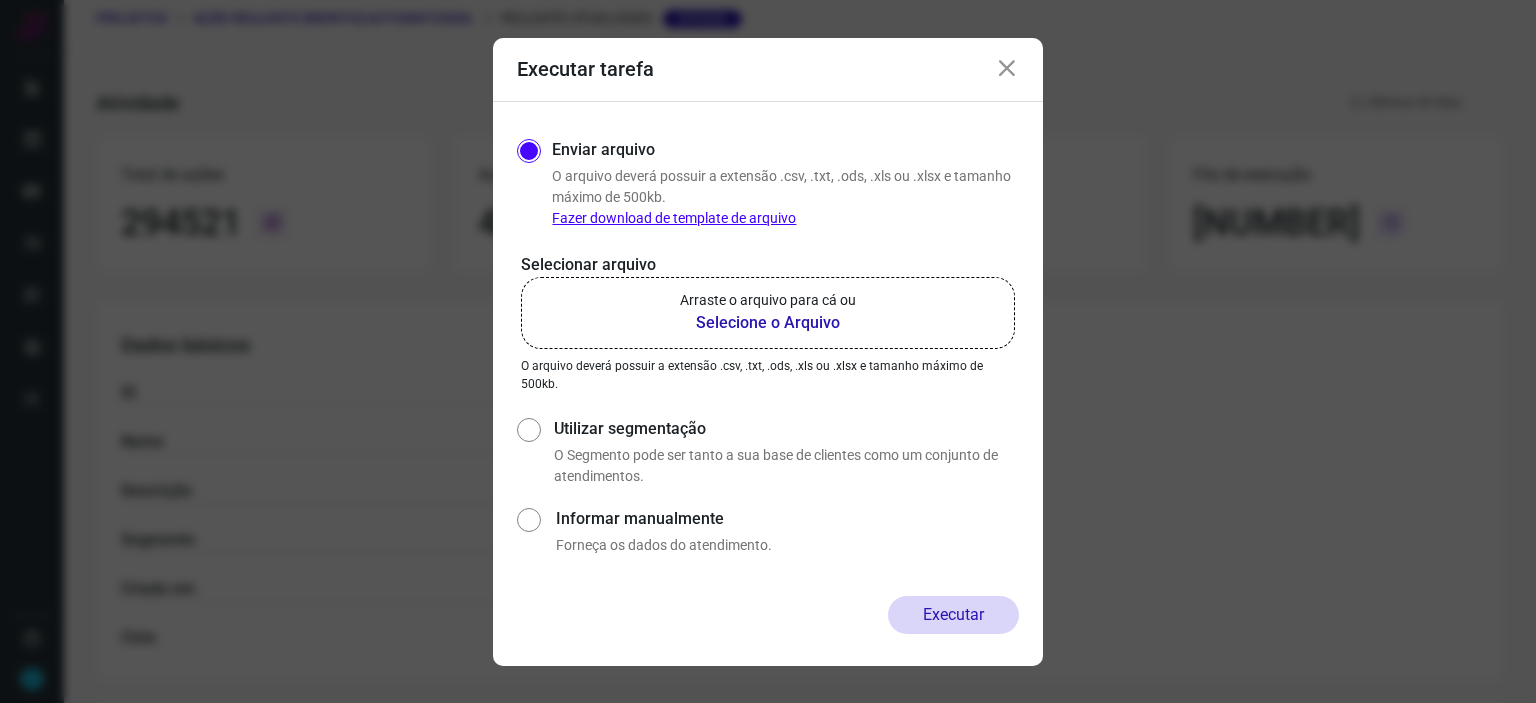 click on "Selecione o Arquivo" at bounding box center [768, 323] 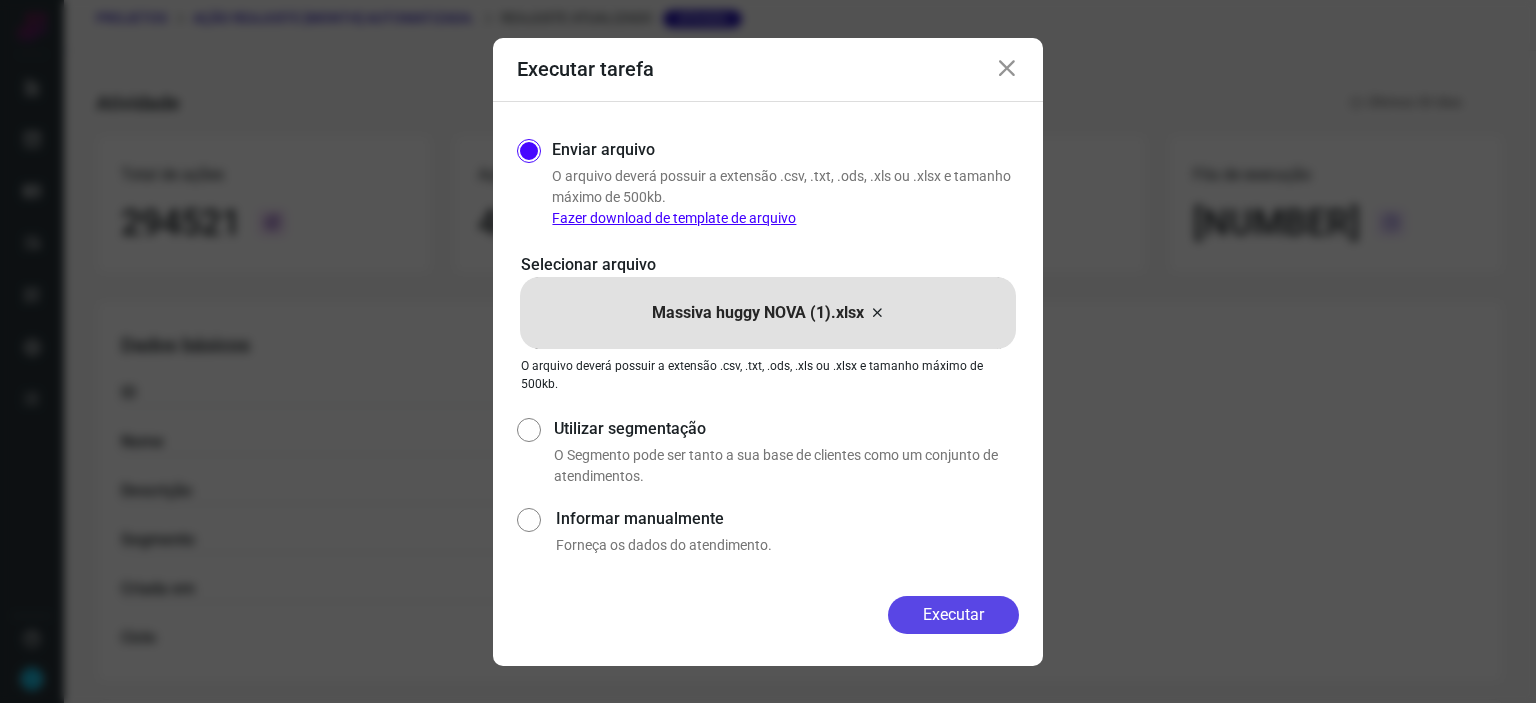 click on "Executar" at bounding box center [953, 615] 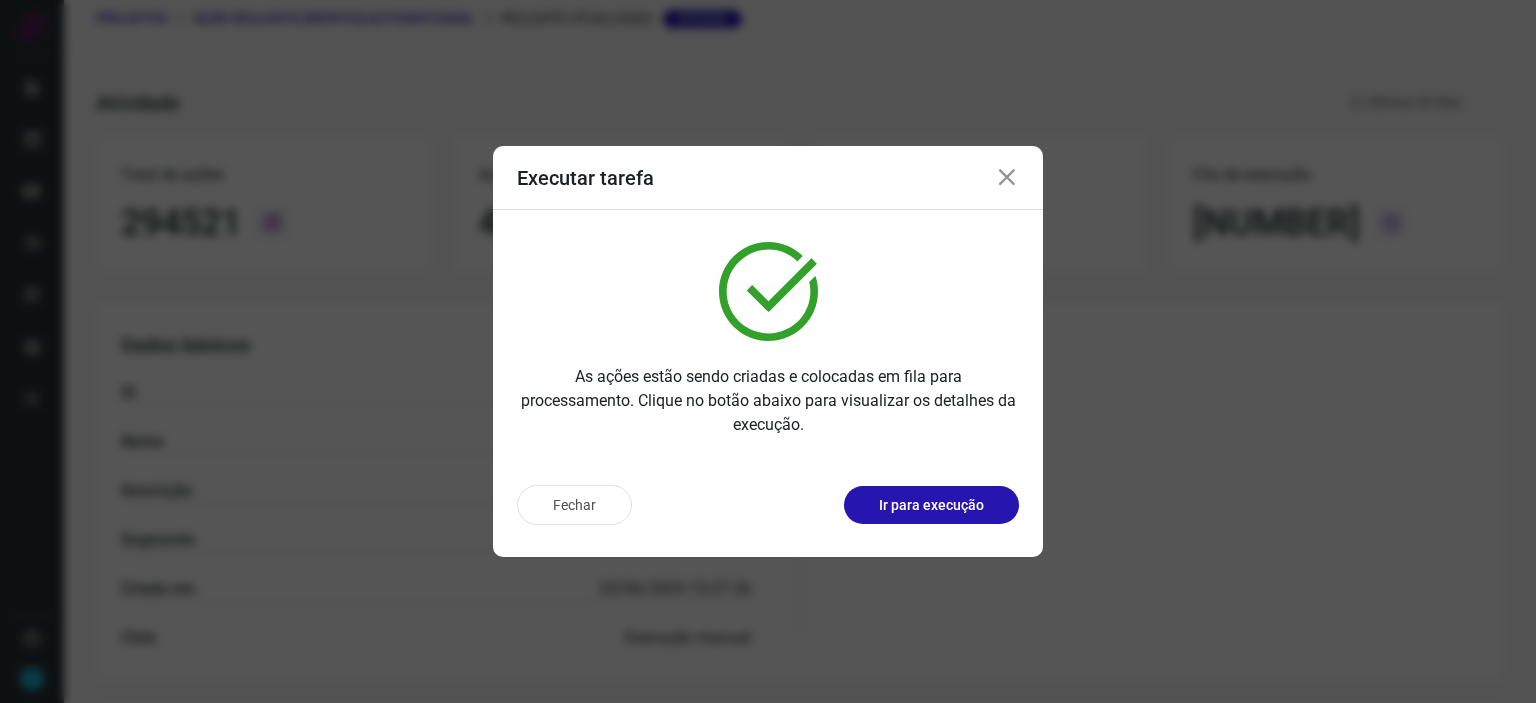 click at bounding box center [1007, 178] 